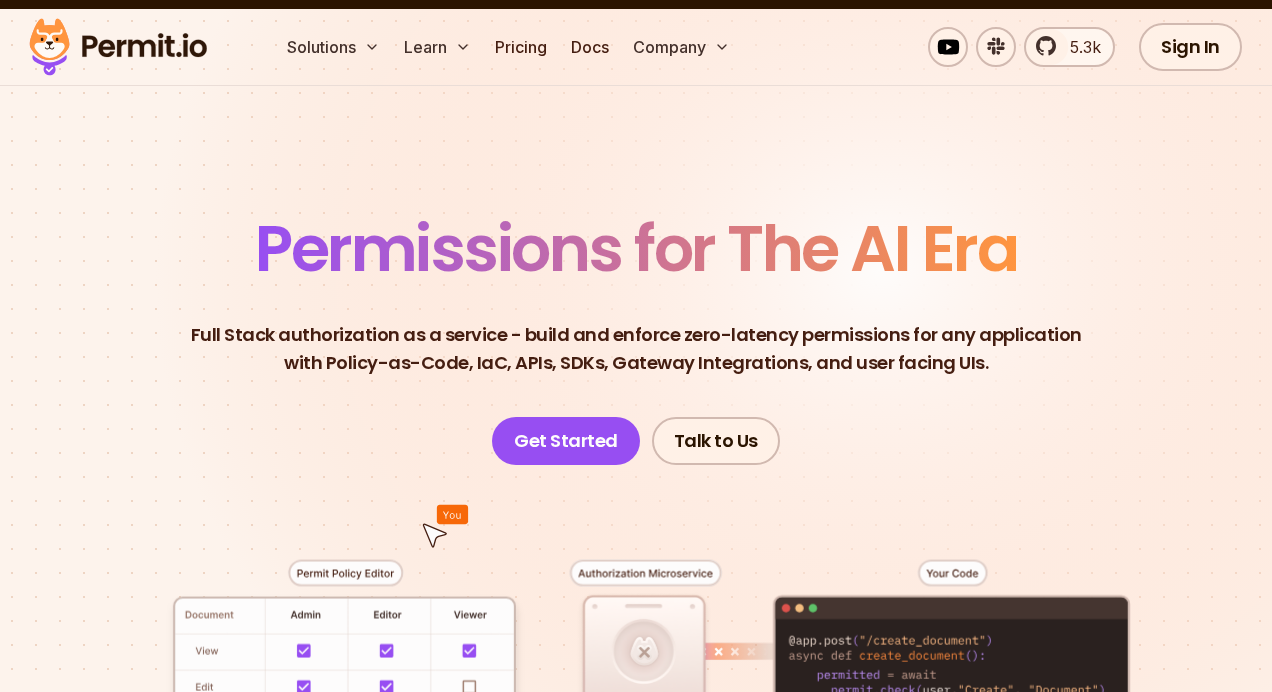scroll, scrollTop: 44, scrollLeft: 0, axis: vertical 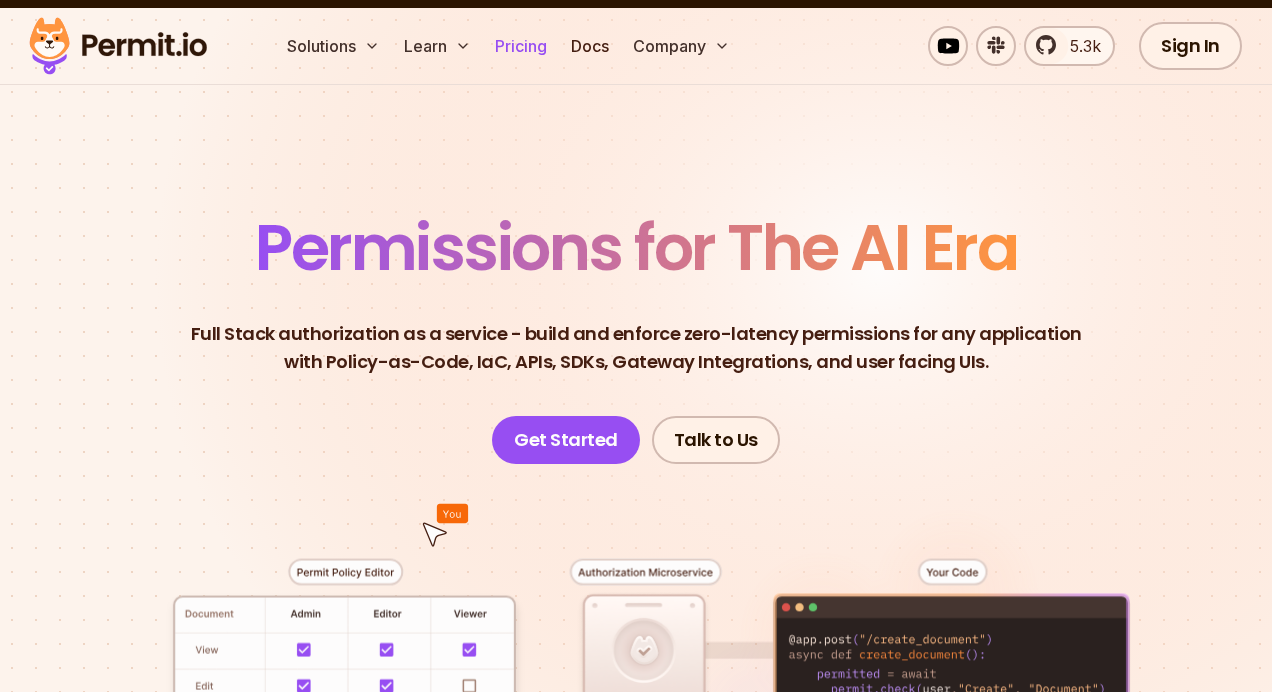 click on "Pricing" at bounding box center (521, 46) 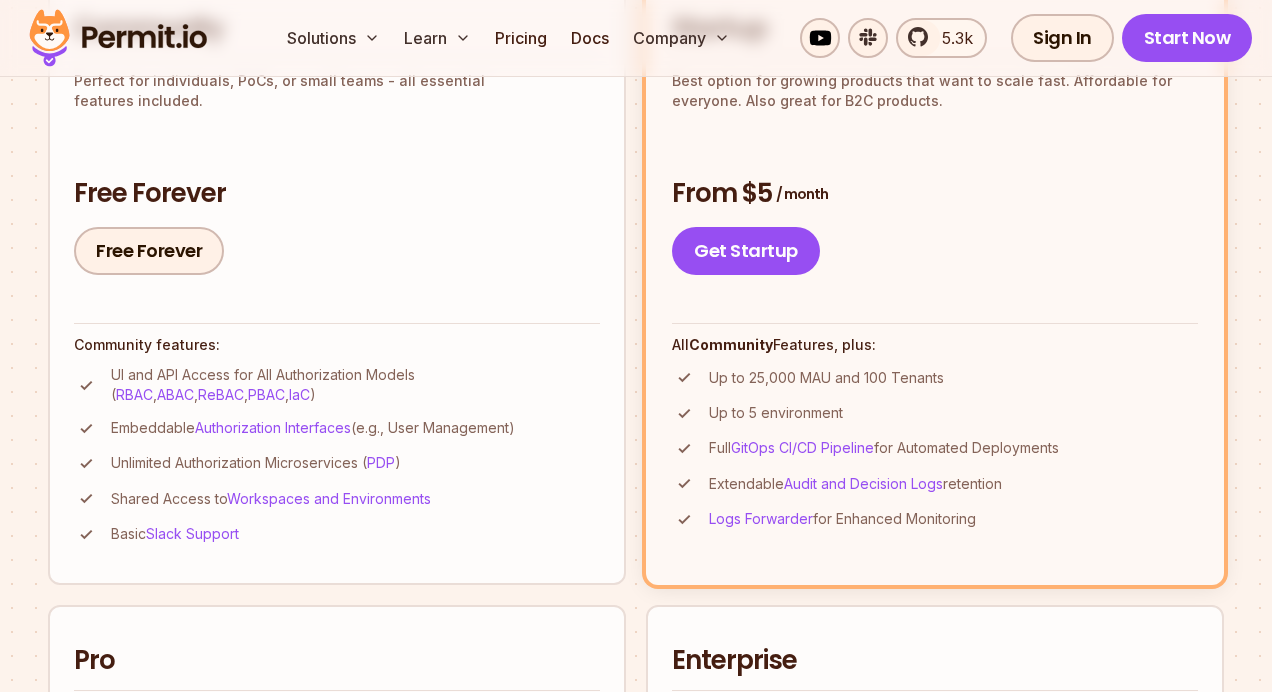 scroll, scrollTop: 0, scrollLeft: 0, axis: both 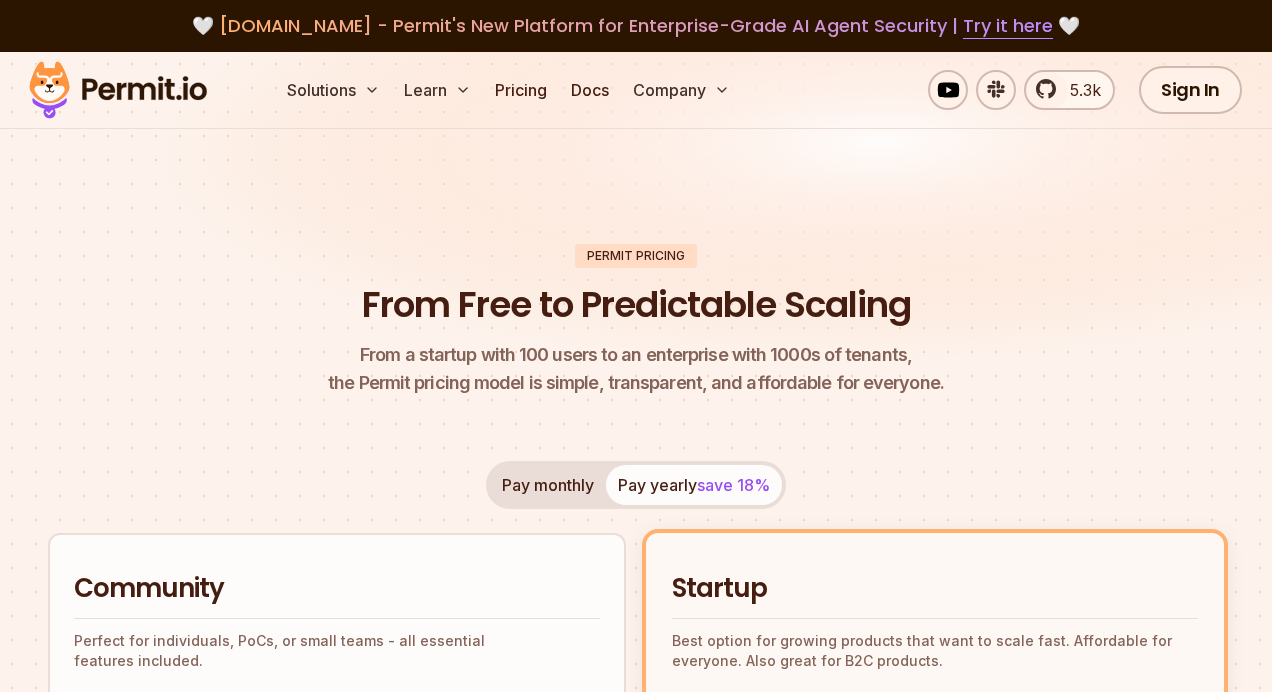 click at bounding box center [118, 90] 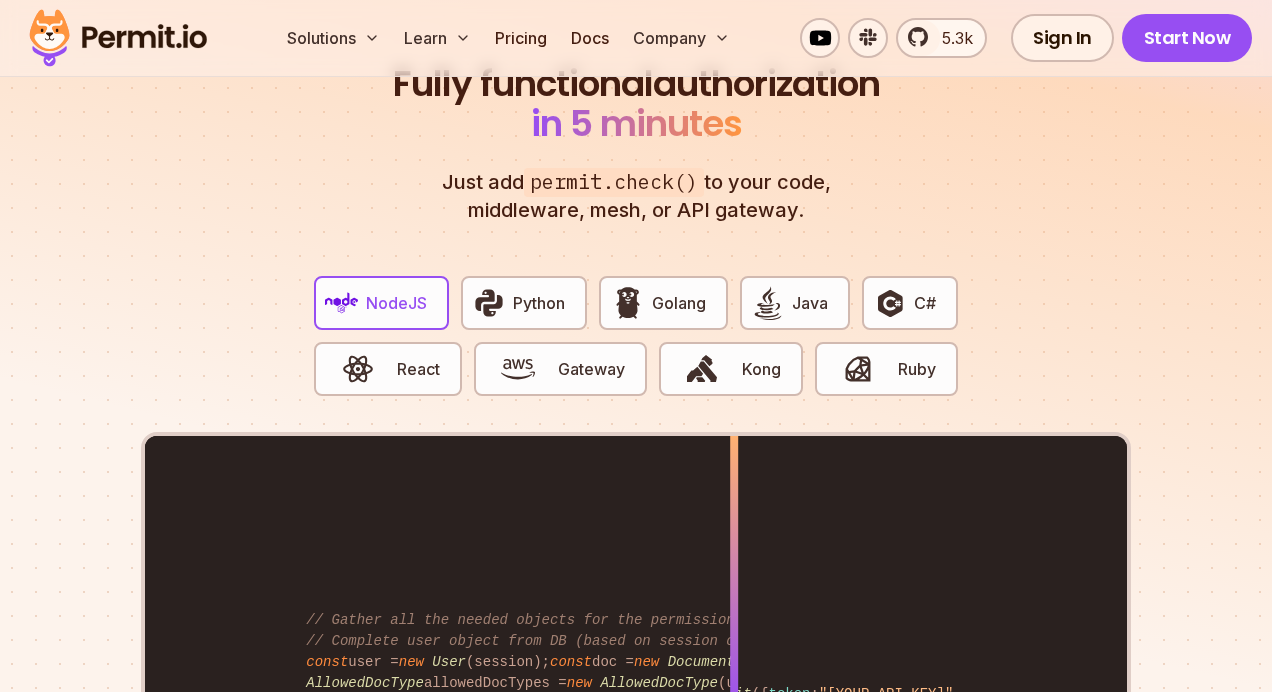 scroll, scrollTop: 3480, scrollLeft: 0, axis: vertical 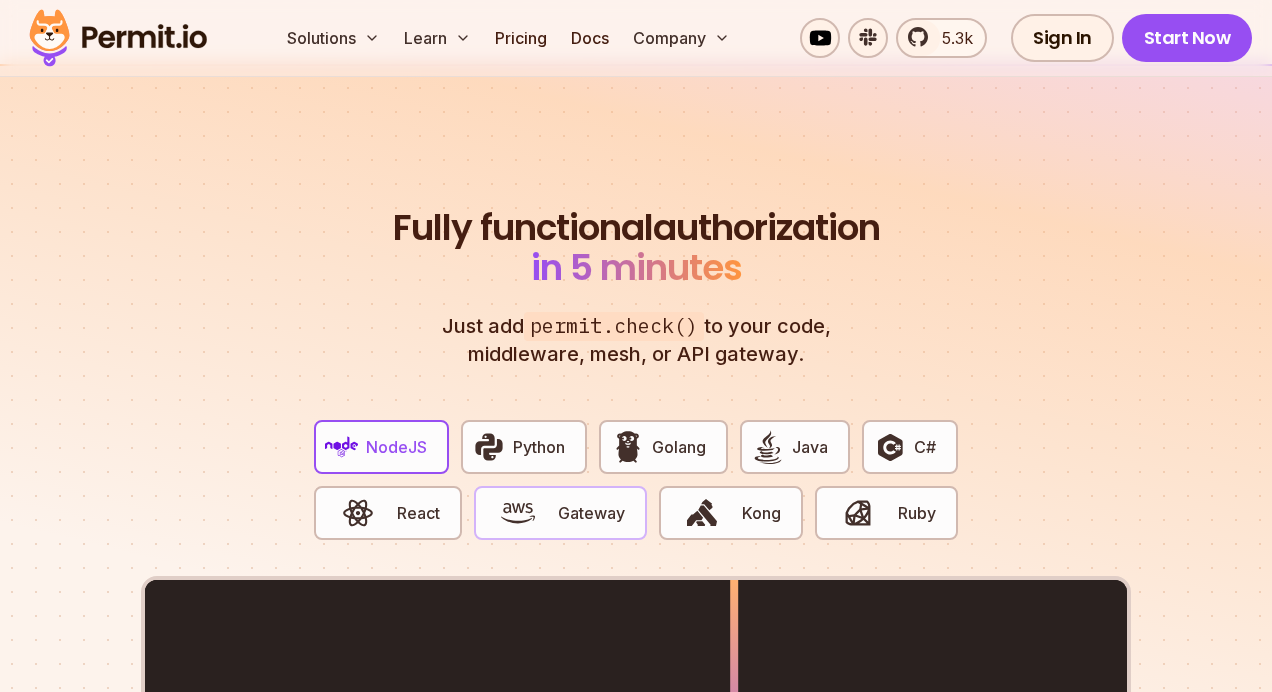 click on "Gateway" at bounding box center (591, 513) 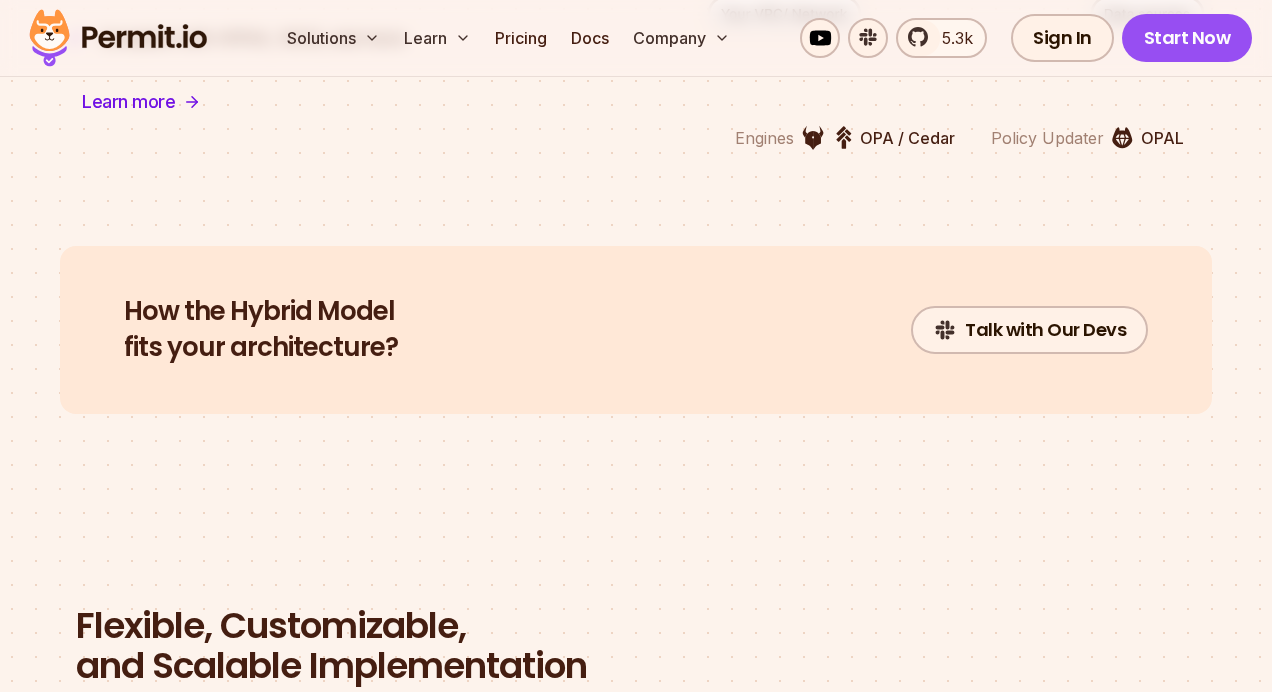 scroll, scrollTop: 5230, scrollLeft: 0, axis: vertical 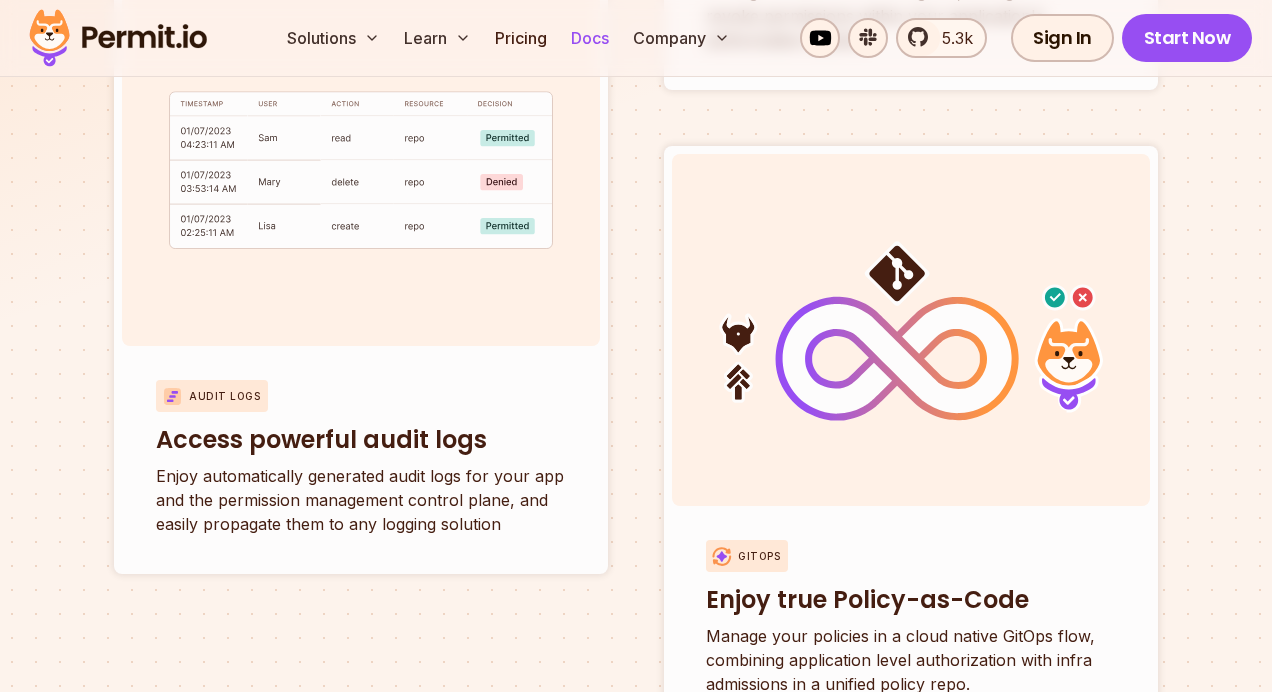 click on "Docs" at bounding box center [590, 38] 